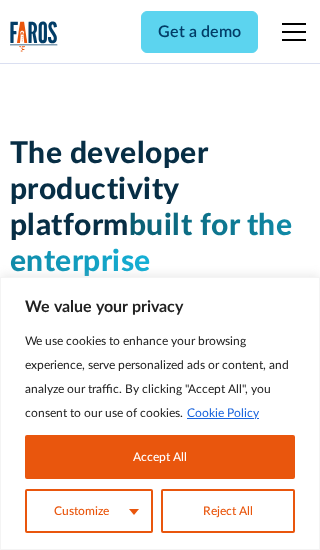 scroll, scrollTop: 0, scrollLeft: 0, axis: both 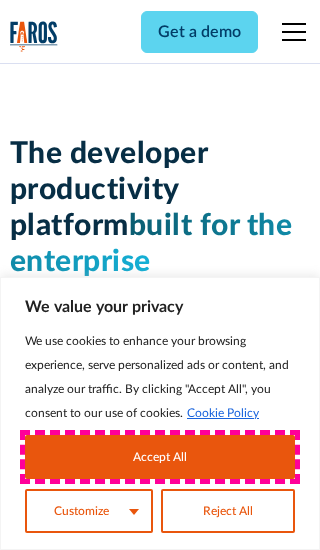 click on "Accept All" at bounding box center (160, 457) 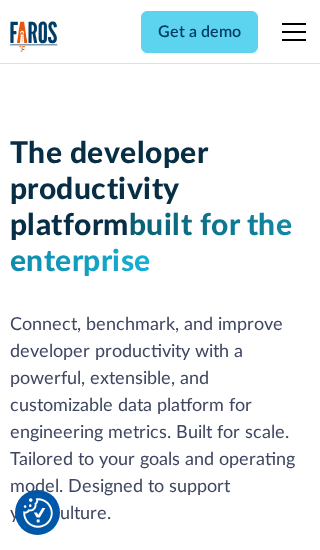 scroll, scrollTop: 301, scrollLeft: 0, axis: vertical 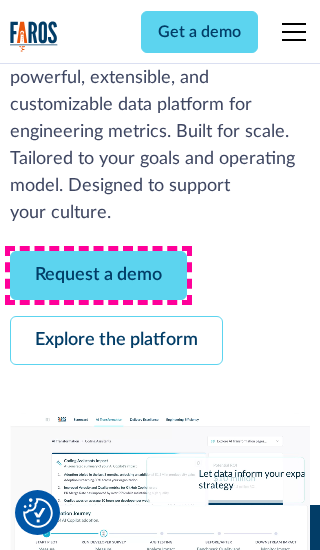 click on "Request a demo" at bounding box center (98, 275) 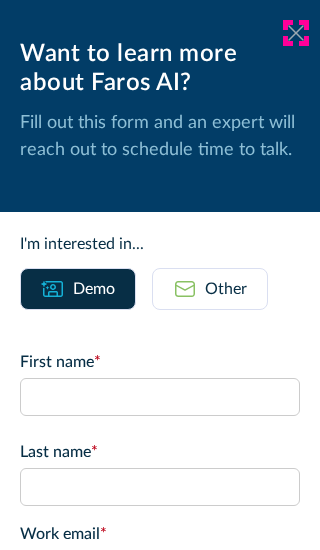 click 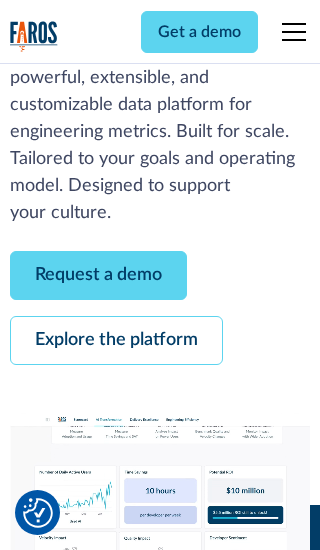 scroll, scrollTop: 366, scrollLeft: 0, axis: vertical 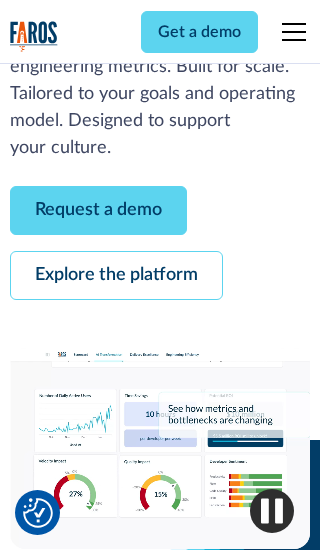 click on "Explore the platform" at bounding box center (116, 275) 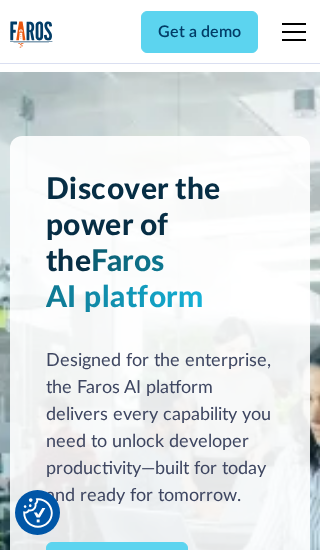 scroll, scrollTop: 0, scrollLeft: 0, axis: both 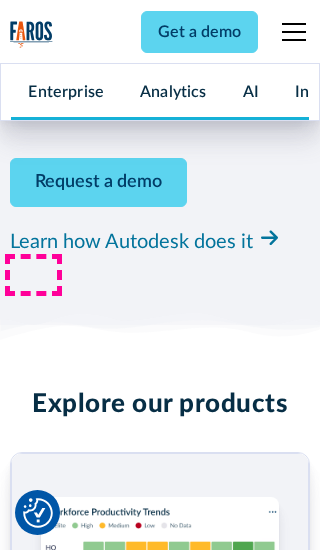 click on "Pricing" at bounding box center [34, 2462] 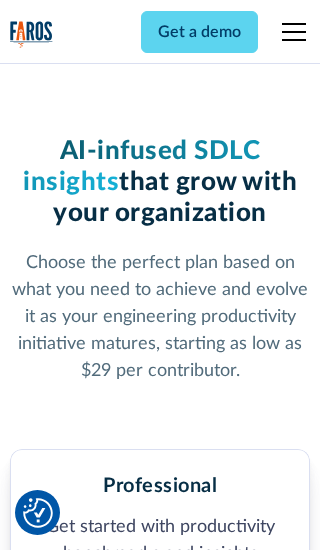 scroll, scrollTop: 0, scrollLeft: 0, axis: both 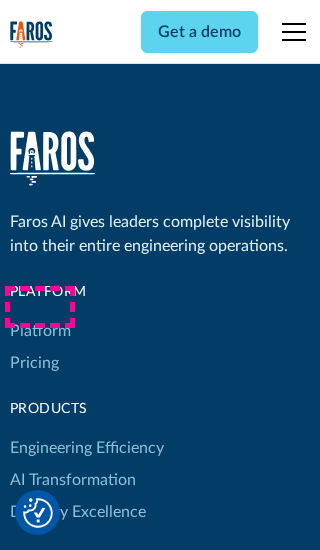 click on "Platform" at bounding box center [40, 331] 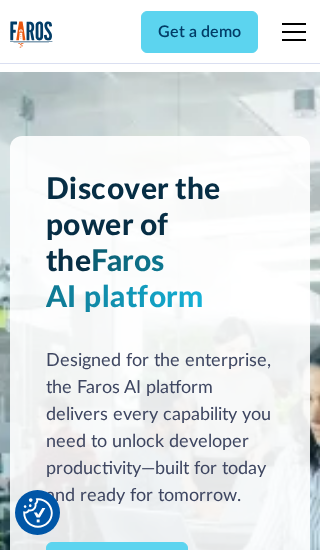 scroll, scrollTop: 0, scrollLeft: 0, axis: both 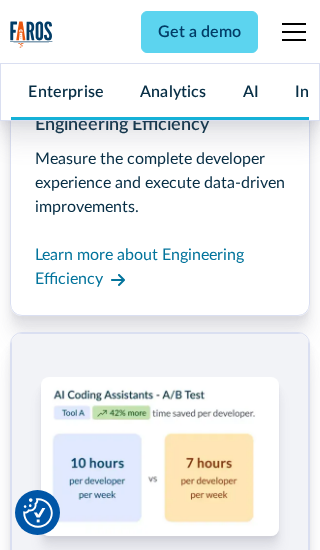 click on "Coding Assistant Impact" at bounding box center [95, 2462] 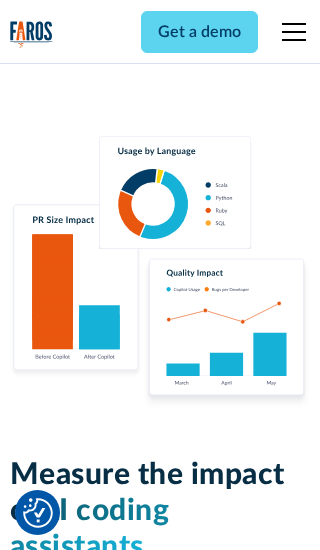 scroll, scrollTop: 0, scrollLeft: 0, axis: both 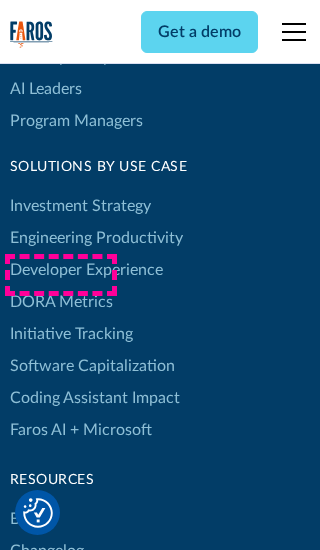 click on "DORA Metrics" at bounding box center (61, 302) 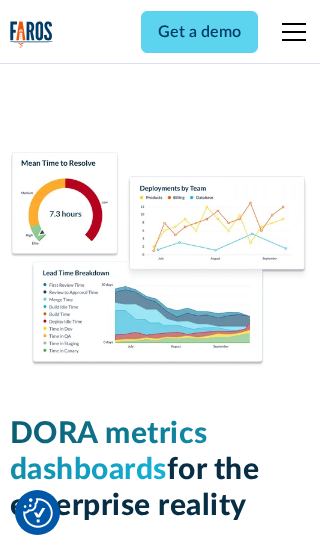scroll, scrollTop: 0, scrollLeft: 0, axis: both 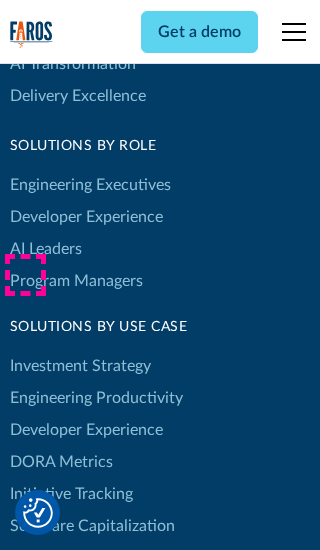 click on "Blog" at bounding box center (25, 679) 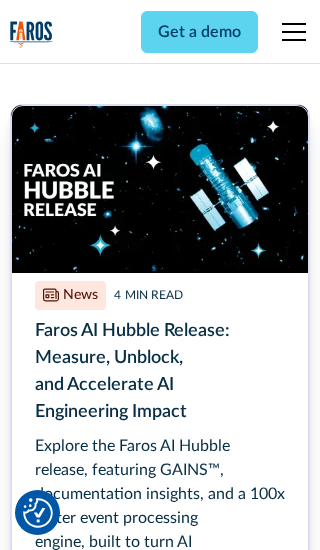 scroll, scrollTop: 0, scrollLeft: 0, axis: both 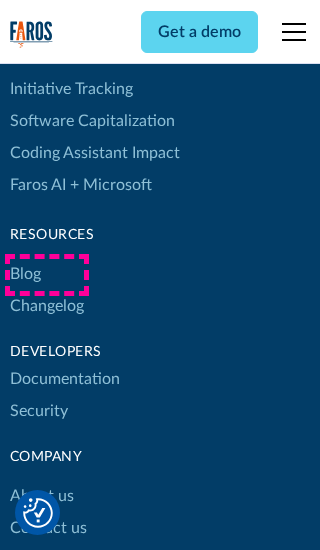 click on "Changelog" at bounding box center (47, 306) 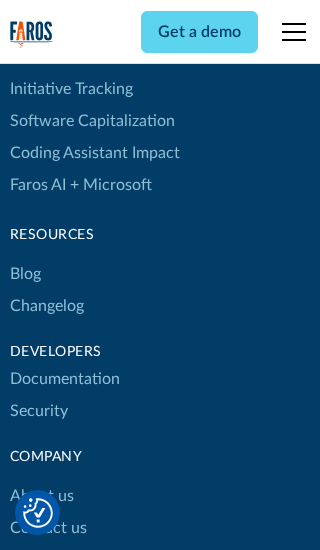 scroll, scrollTop: 9029, scrollLeft: 0, axis: vertical 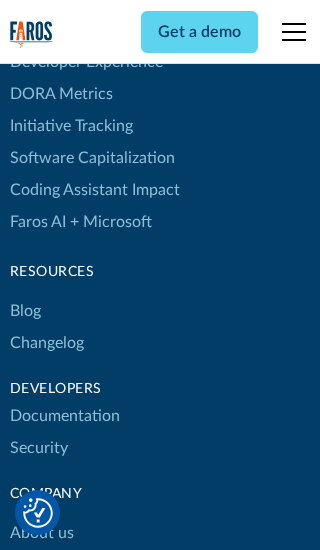 click on "About us" at bounding box center (42, 533) 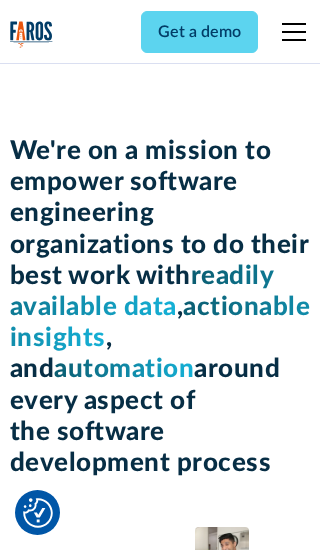 scroll, scrollTop: 0, scrollLeft: 0, axis: both 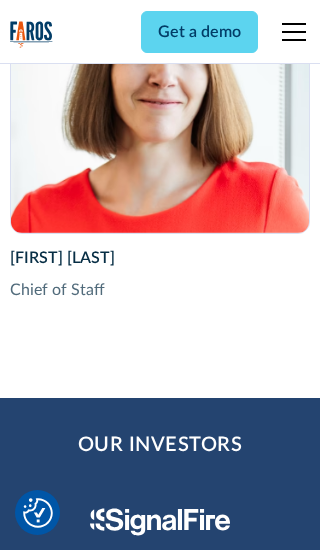 click on "Contact us" at bounding box center [48, 2829] 